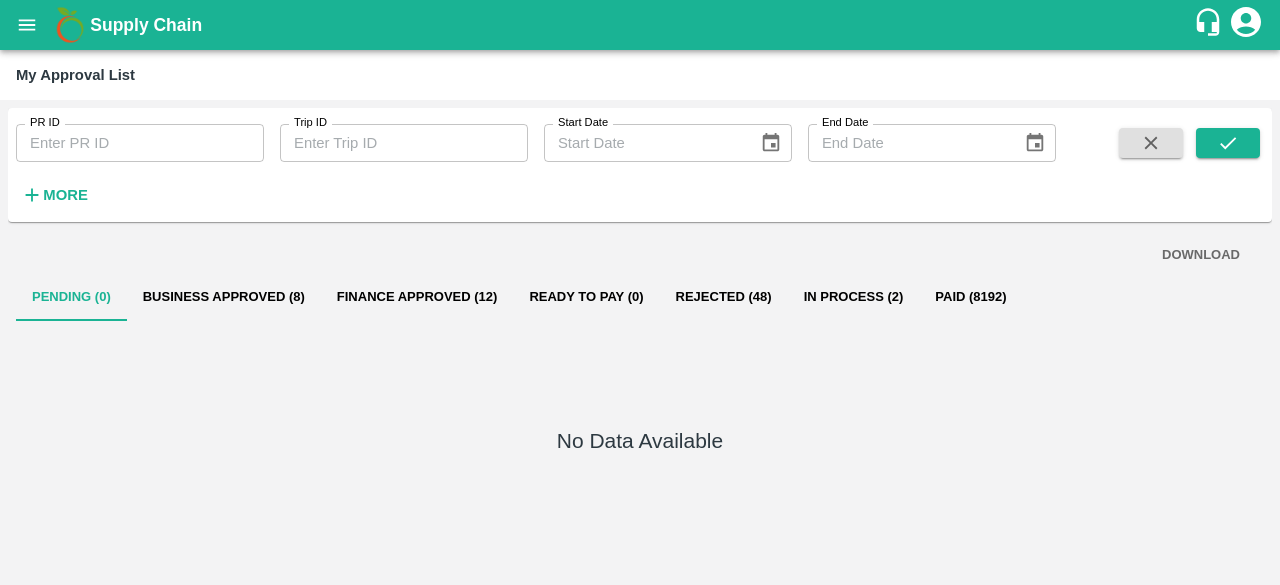 scroll, scrollTop: 0, scrollLeft: 0, axis: both 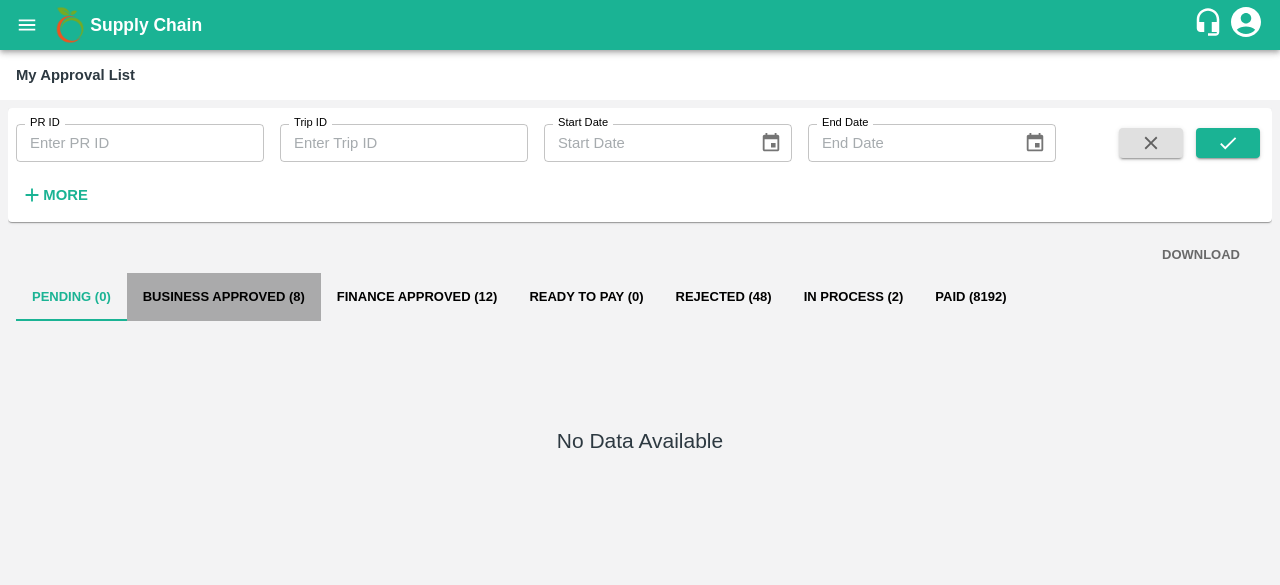 click on "Business Approved (8)" at bounding box center [224, 297] 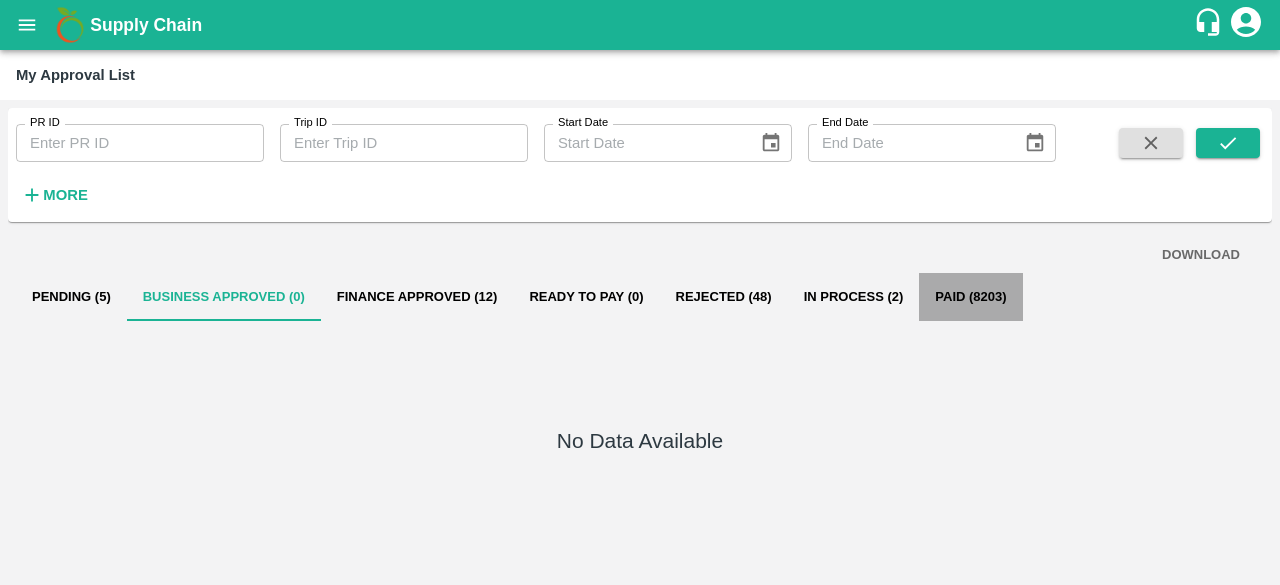 click on "Paid (8203)" at bounding box center [970, 297] 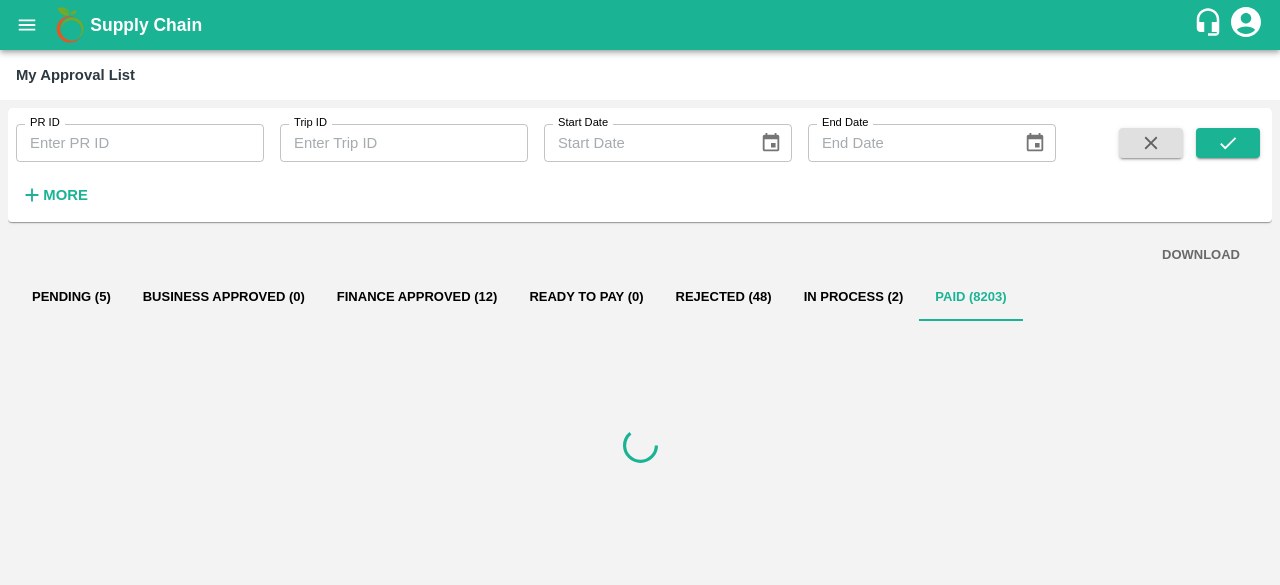 click on "Pending (5)" at bounding box center [71, 297] 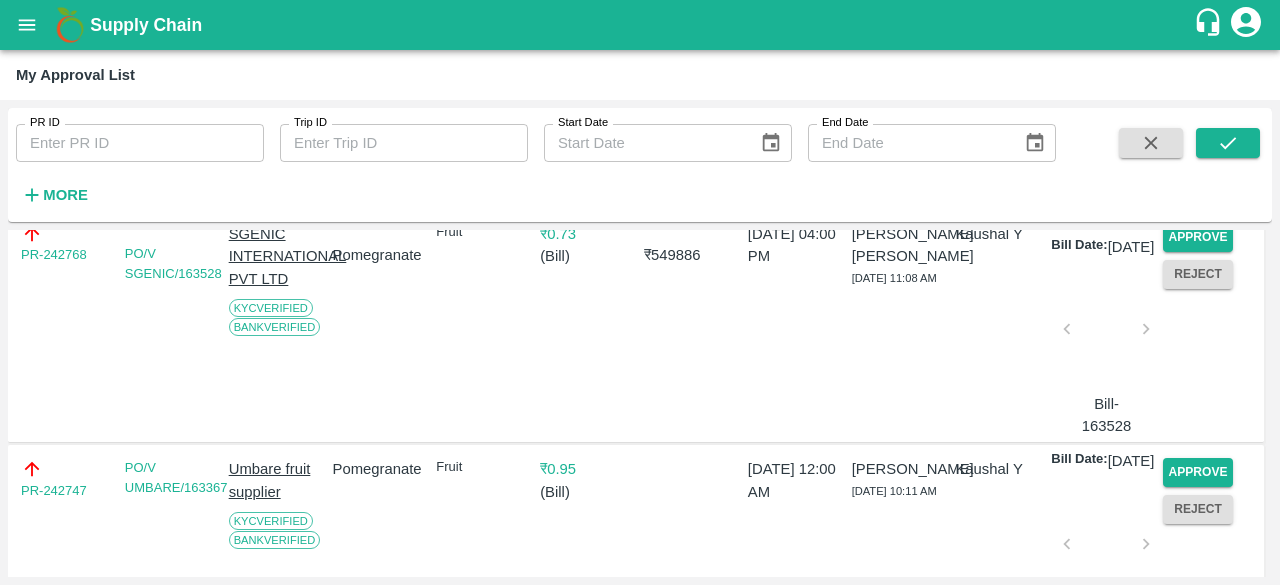 scroll, scrollTop: 0, scrollLeft: 0, axis: both 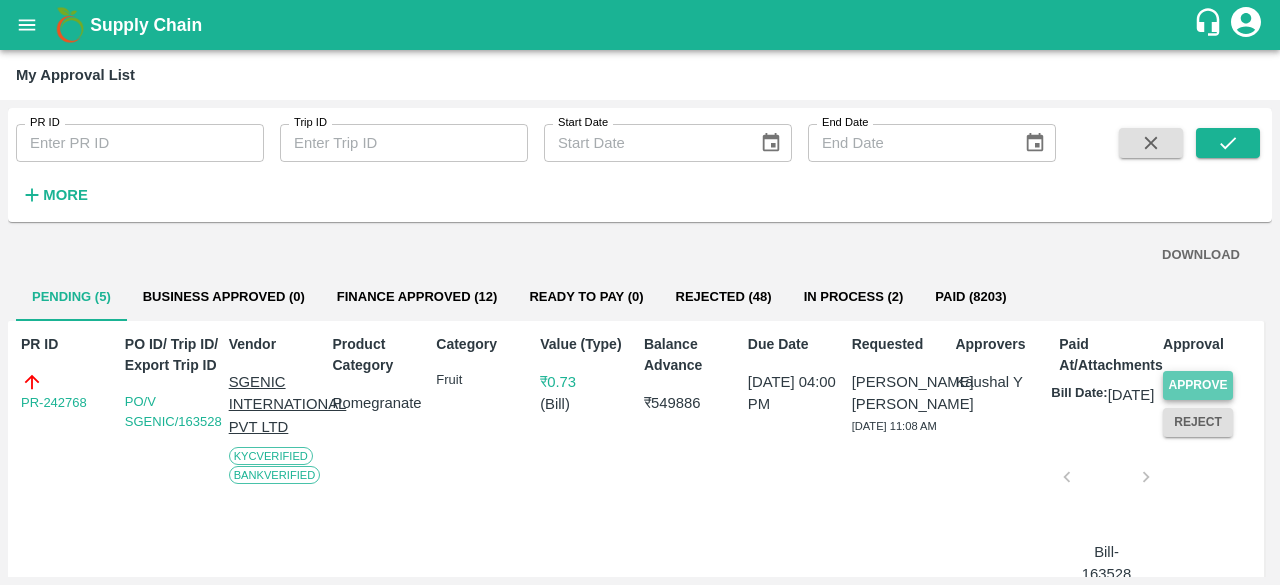 click on "Approve" at bounding box center [1198, 385] 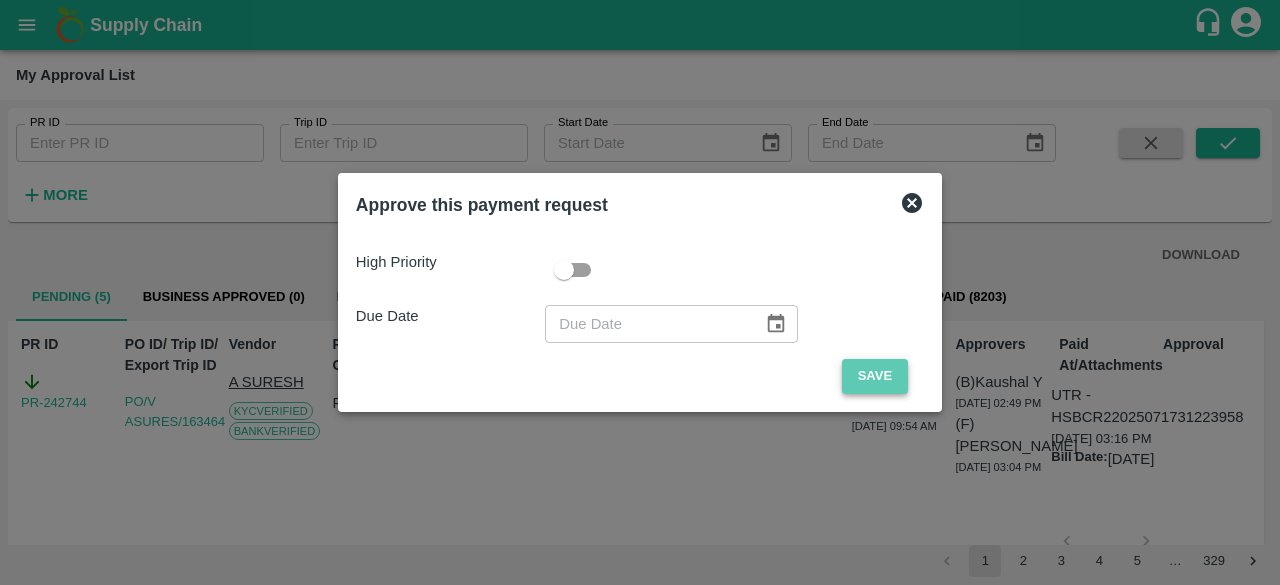 click on "Save" at bounding box center (875, 376) 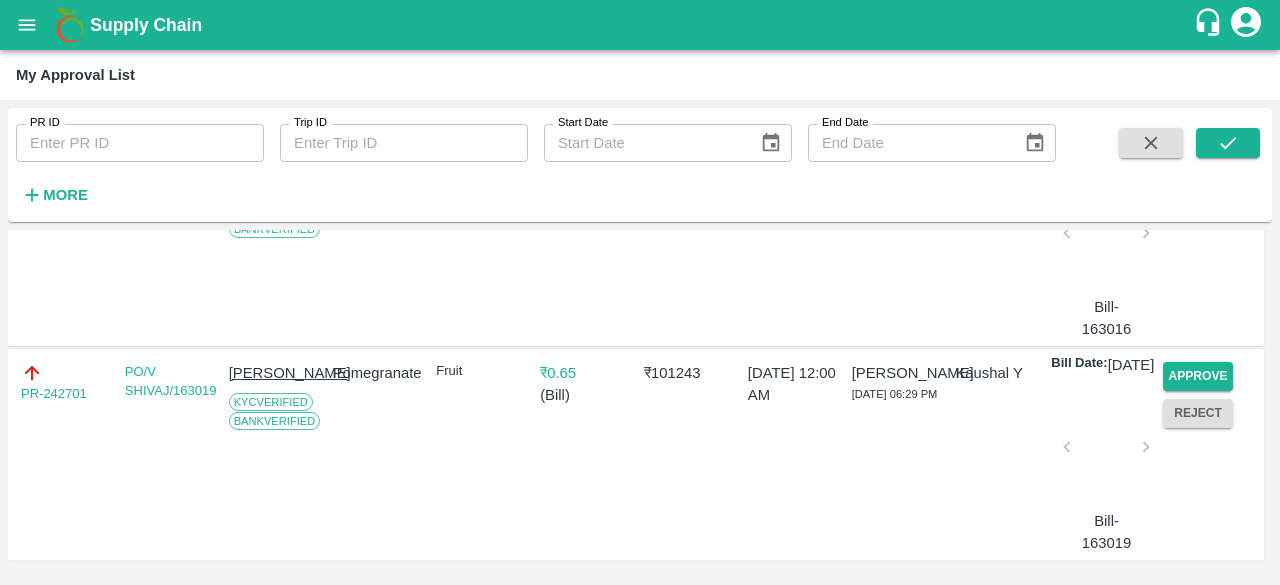 scroll, scrollTop: 746, scrollLeft: 0, axis: vertical 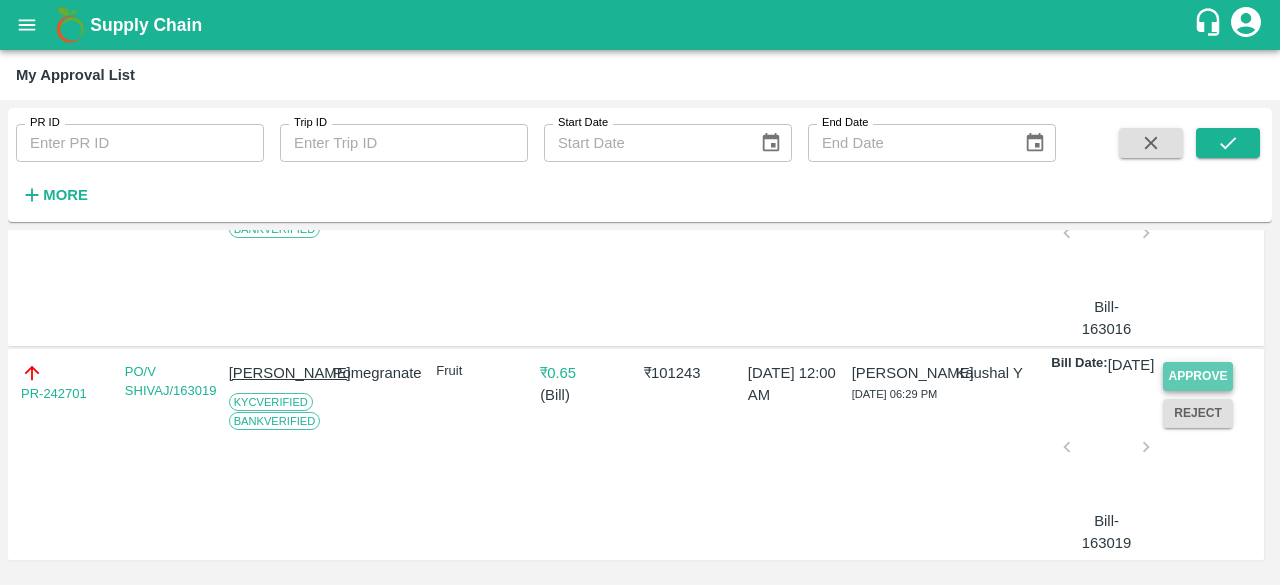click on "Approve" at bounding box center [1198, 376] 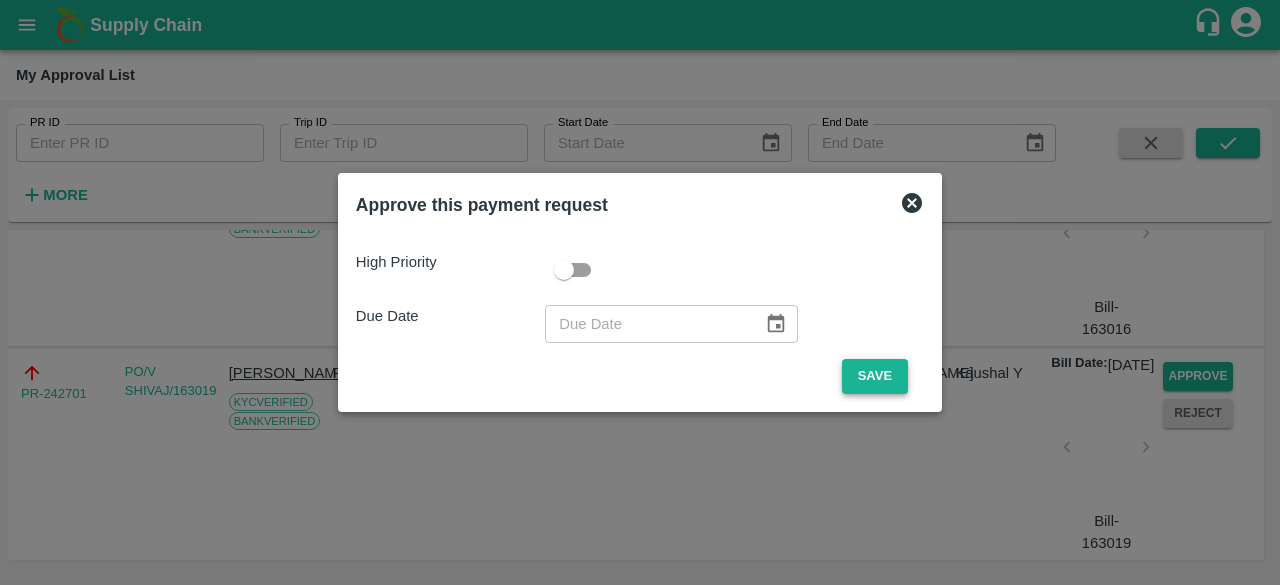 click on "Save" at bounding box center (875, 376) 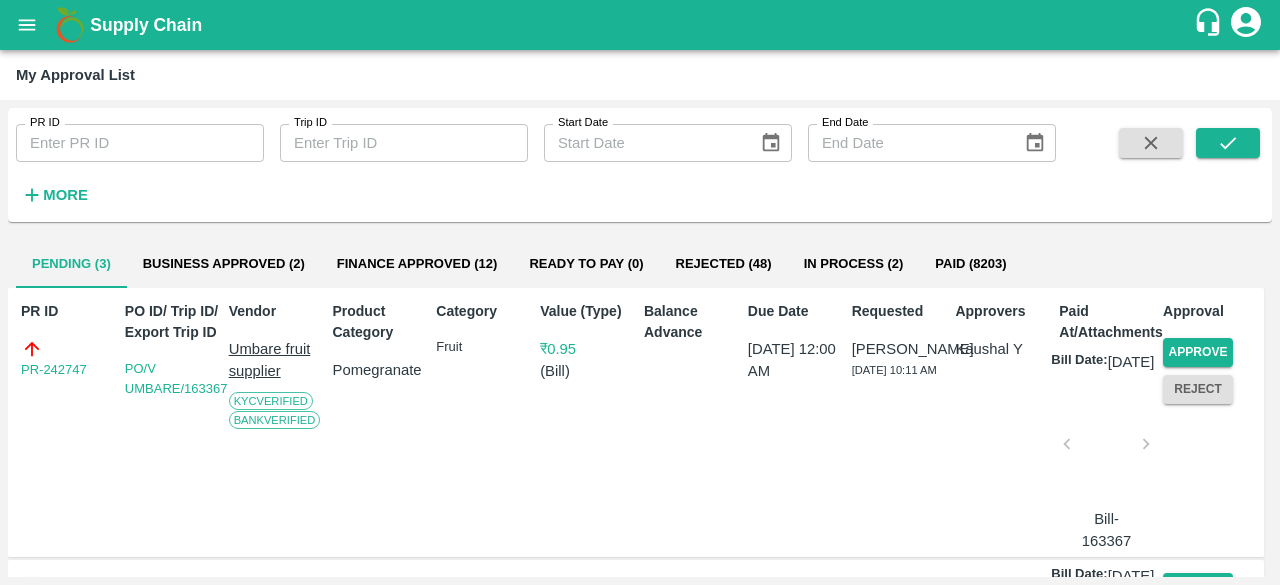 scroll, scrollTop: 30, scrollLeft: 0, axis: vertical 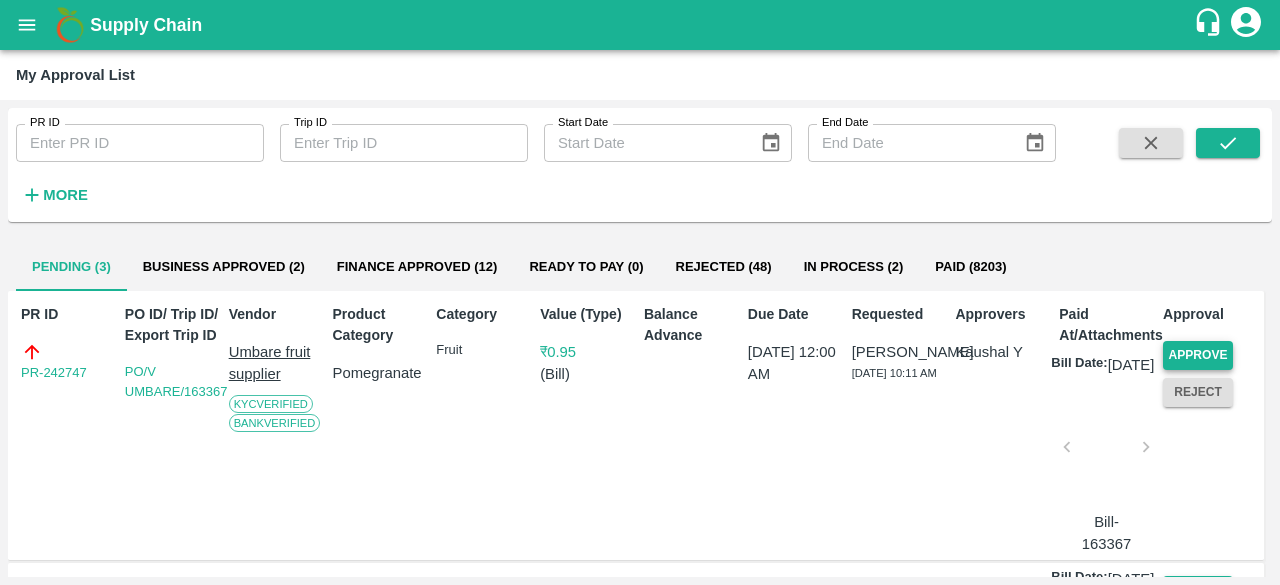 click on "Approve" at bounding box center (1198, 355) 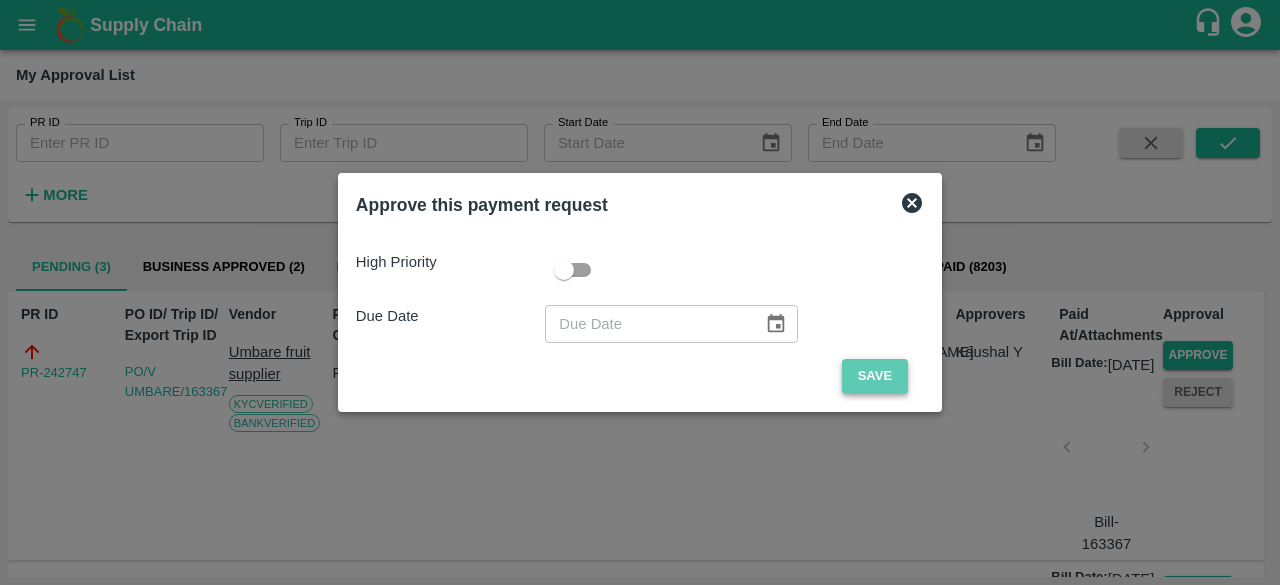 click on "Save" at bounding box center (875, 376) 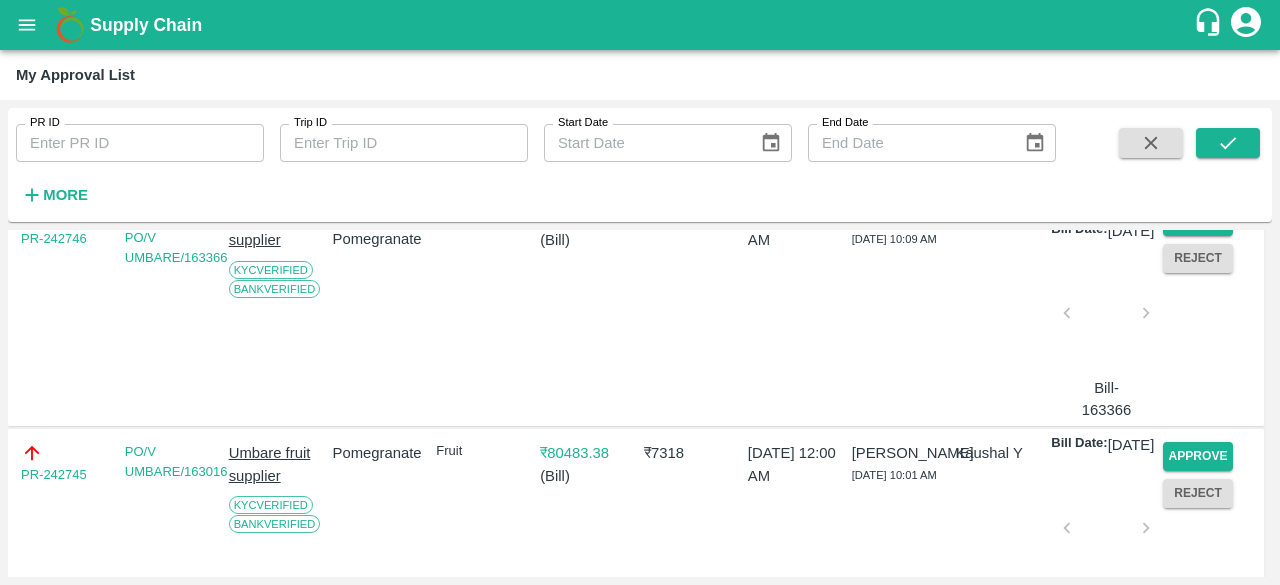 scroll, scrollTop: 281, scrollLeft: 0, axis: vertical 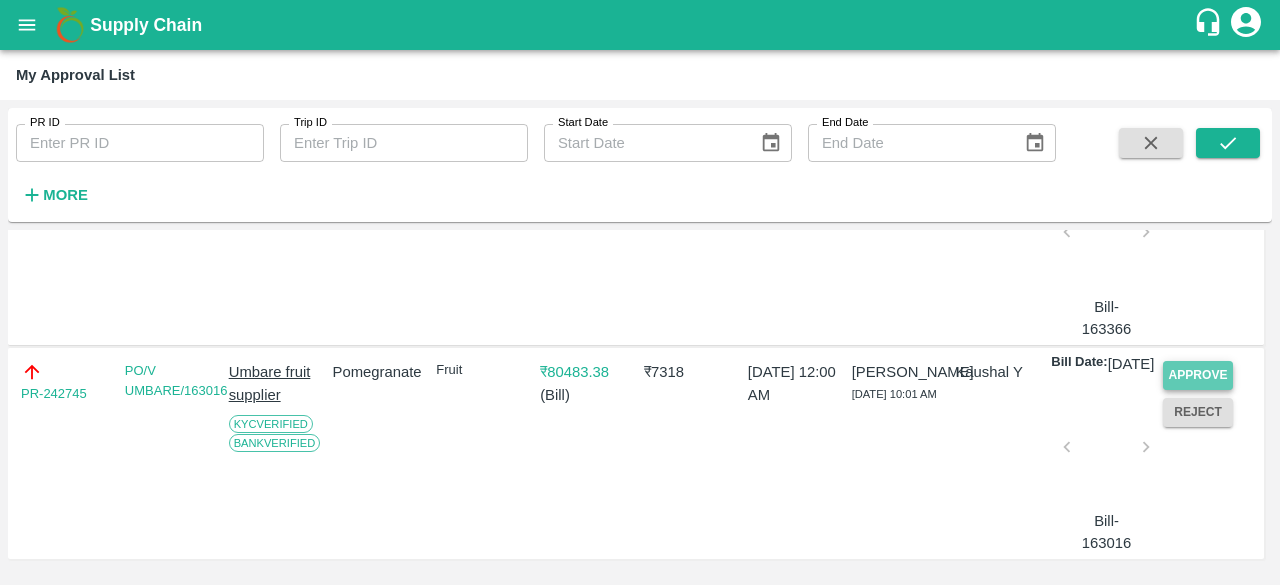 click on "Approve" at bounding box center (1198, 375) 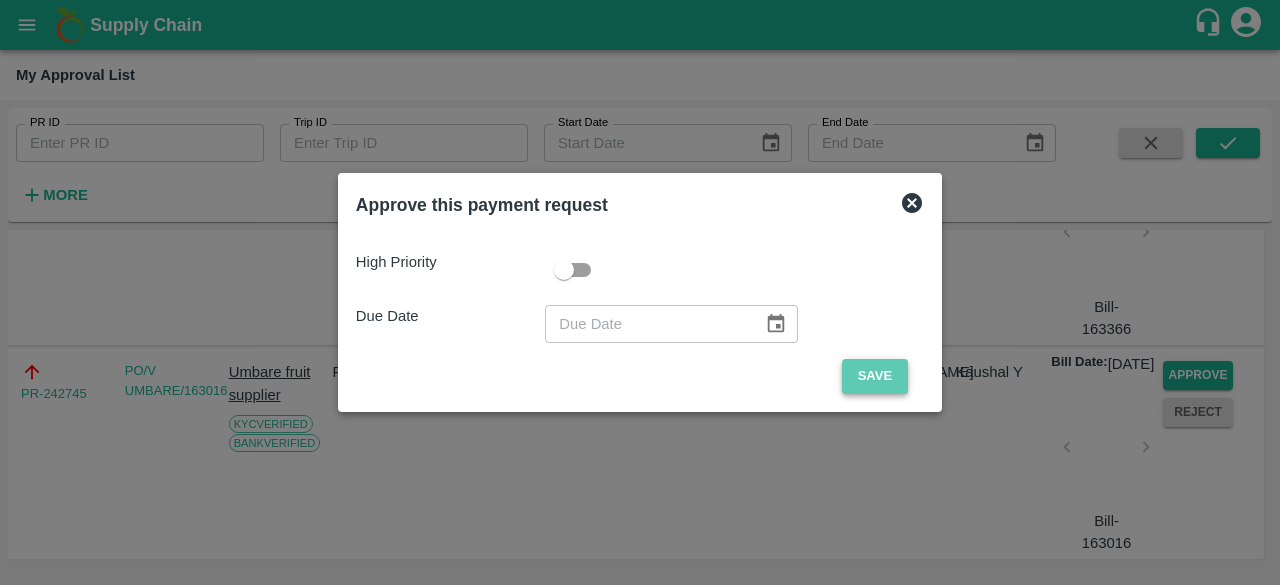 click on "Save" at bounding box center [875, 376] 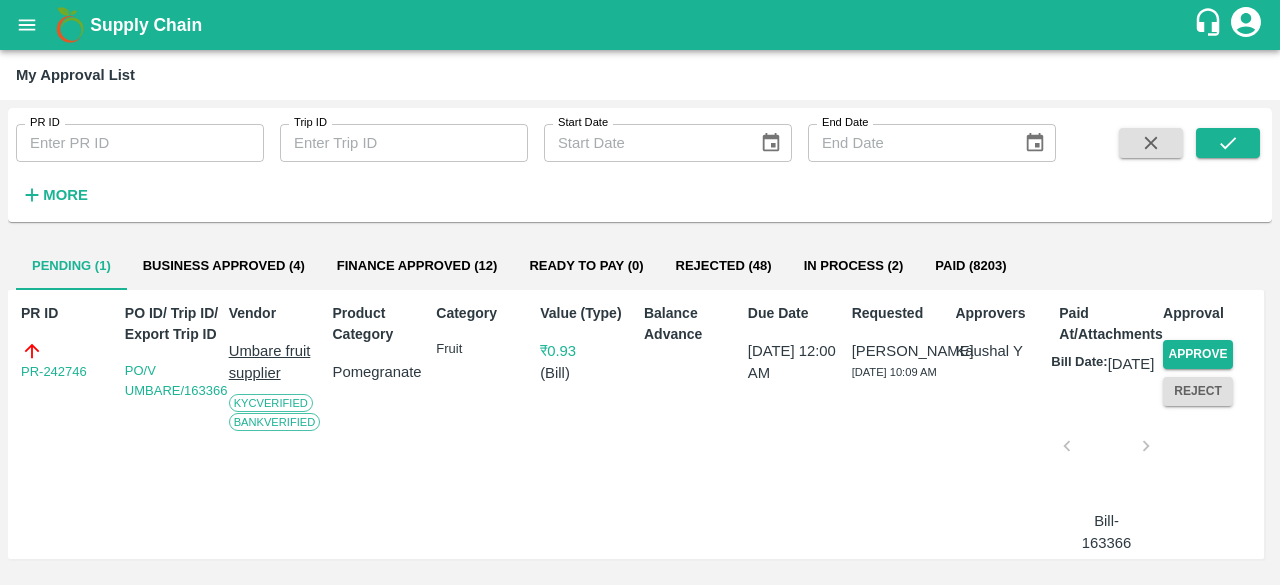 scroll, scrollTop: 49, scrollLeft: 0, axis: vertical 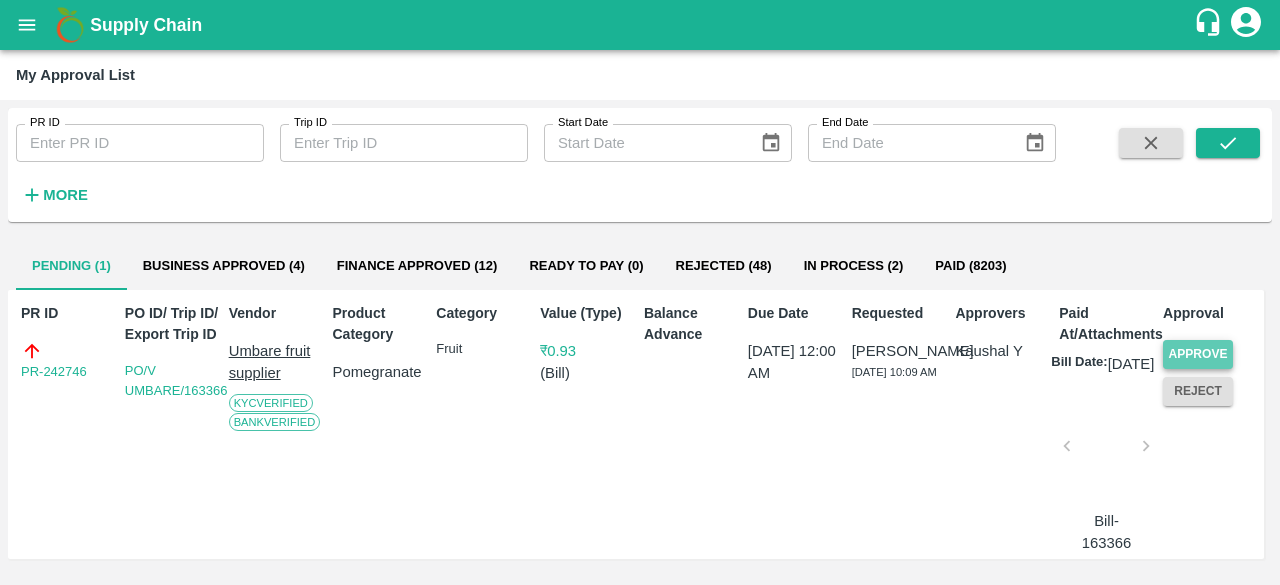 click on "Approve" at bounding box center (1198, 354) 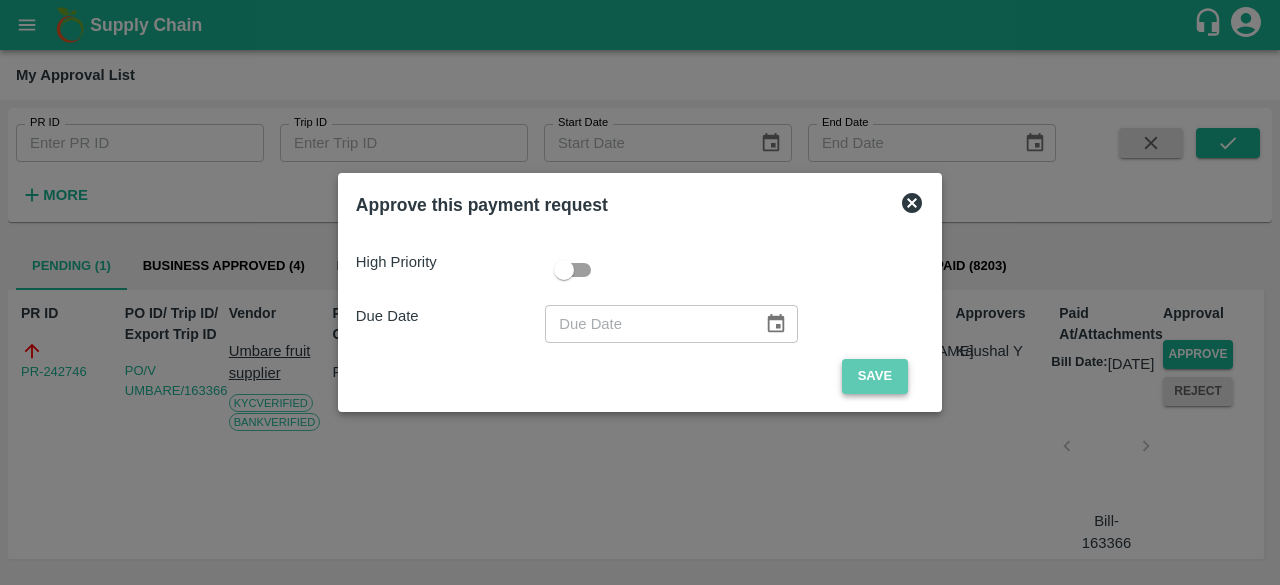 click on "Save" at bounding box center (875, 376) 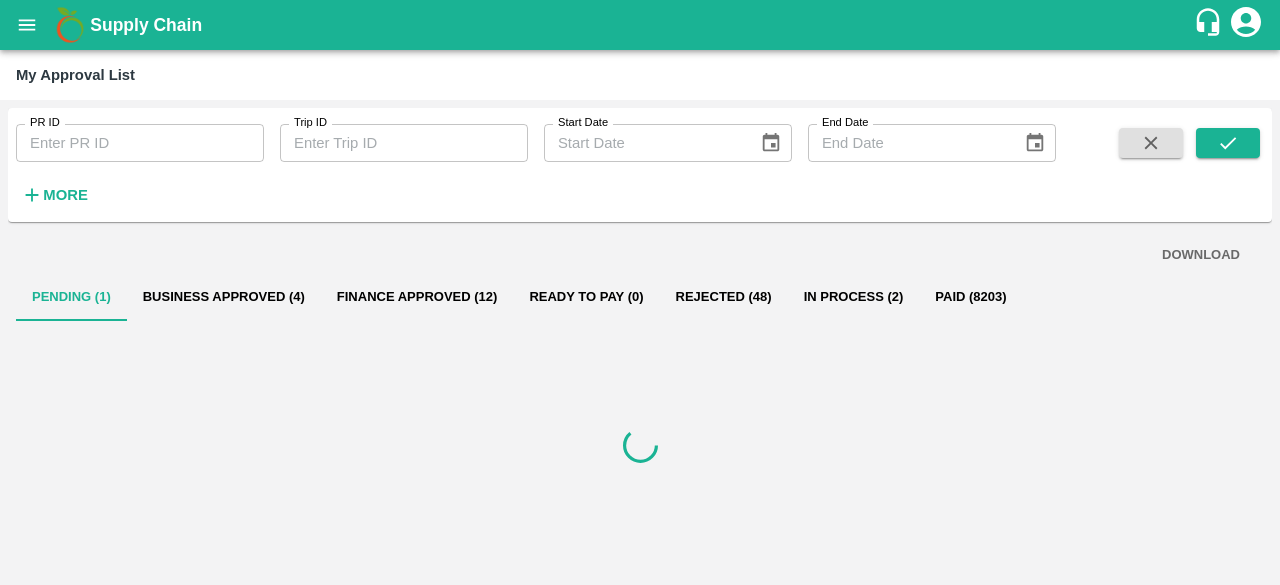 scroll, scrollTop: 0, scrollLeft: 0, axis: both 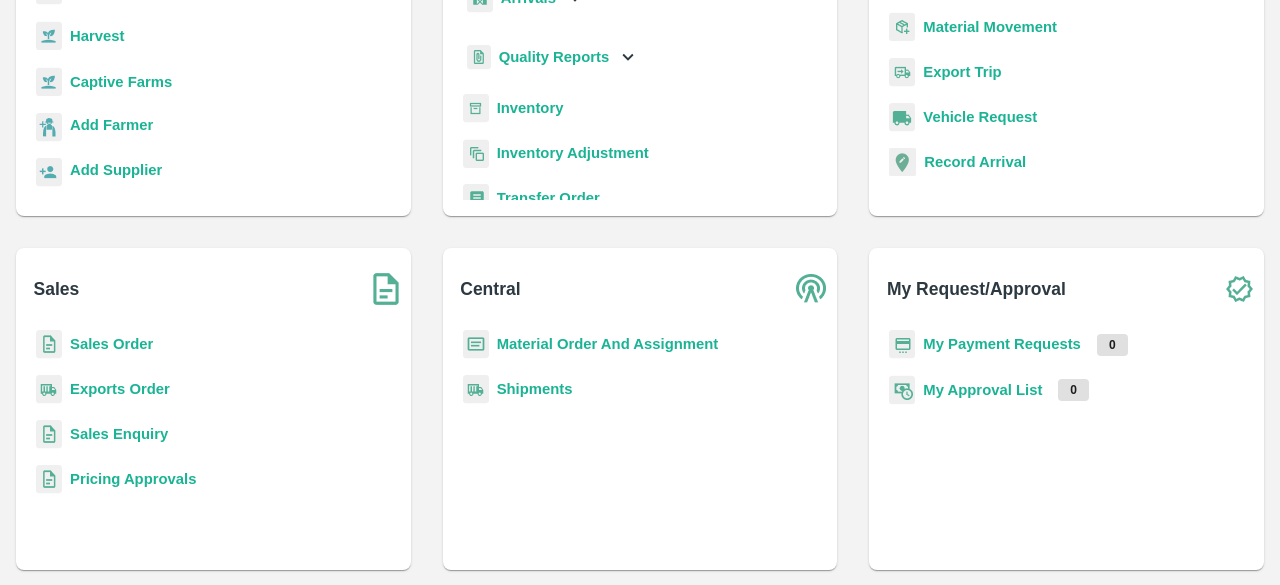 click on "My Approval List" at bounding box center [982, 390] 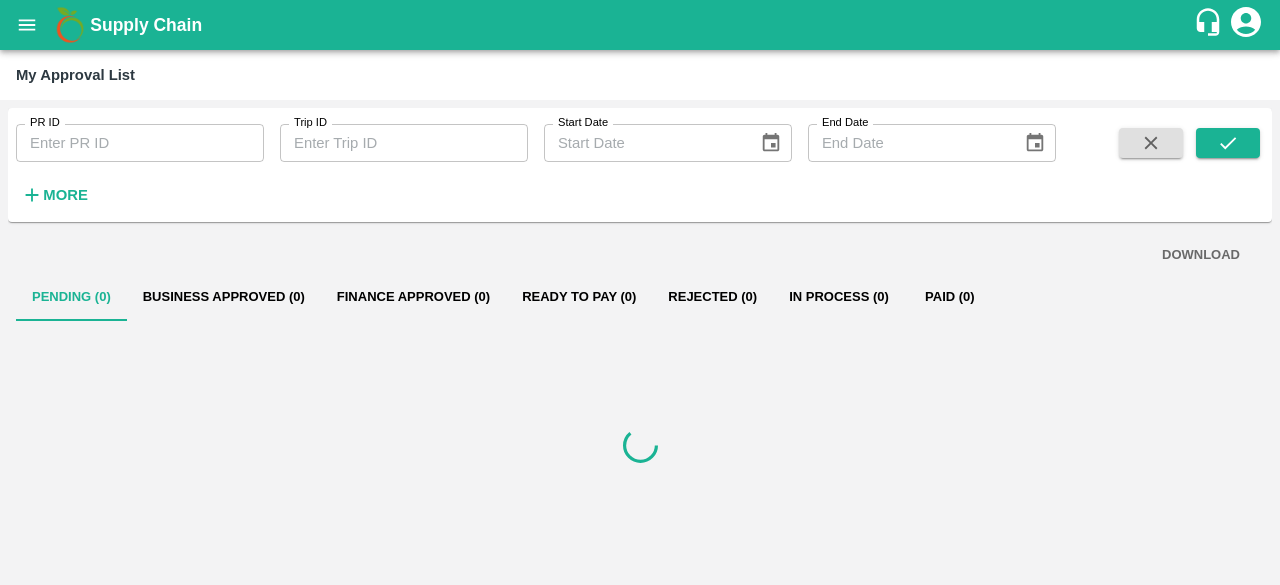 scroll, scrollTop: 0, scrollLeft: 0, axis: both 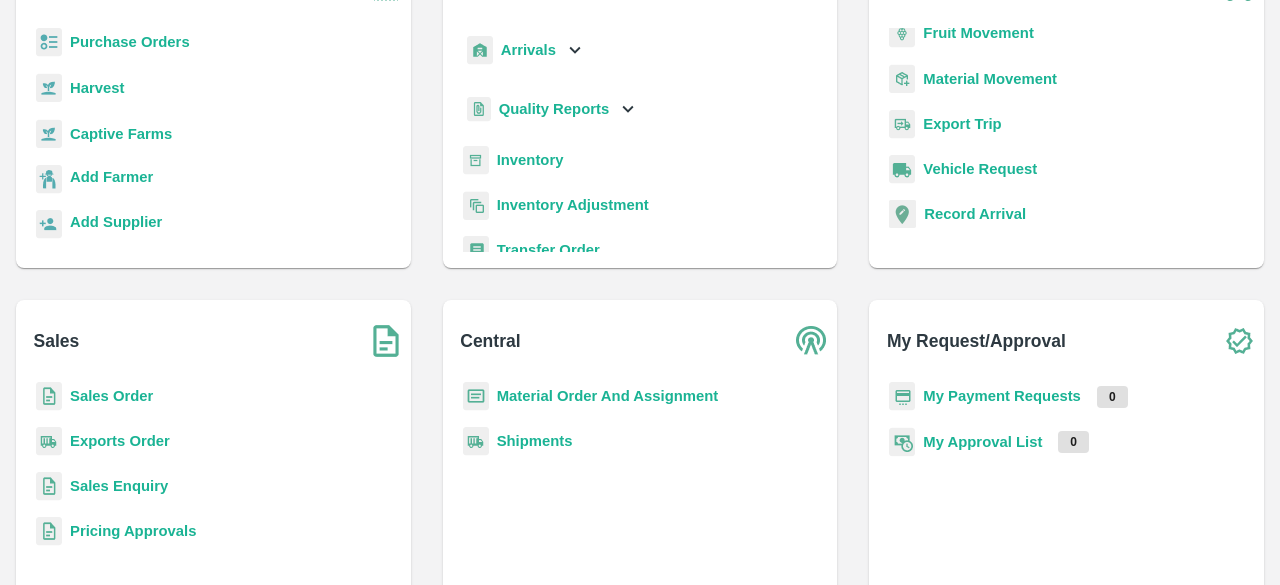 click on "My Approval List 0" at bounding box center [1066, 454] 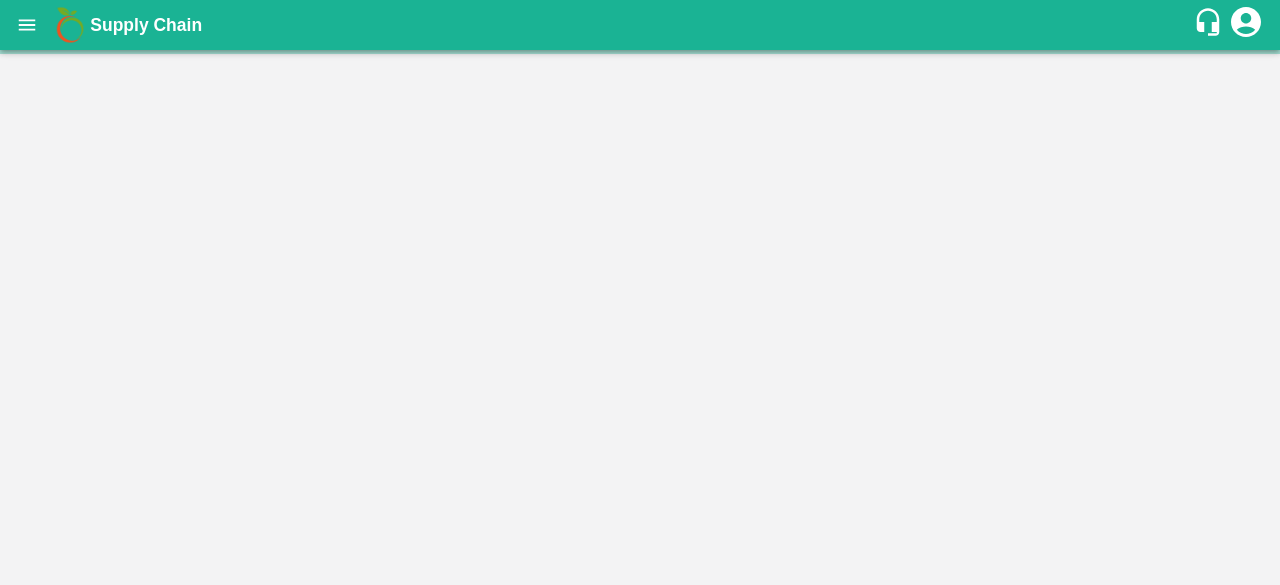scroll, scrollTop: 0, scrollLeft: 0, axis: both 